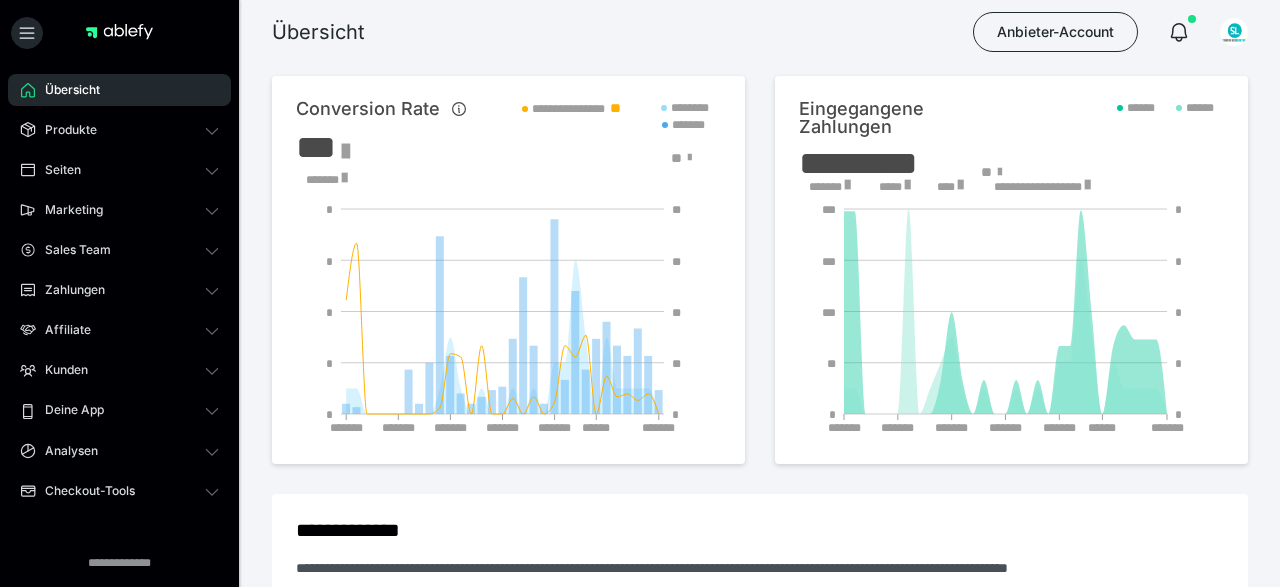 scroll, scrollTop: 0, scrollLeft: 0, axis: both 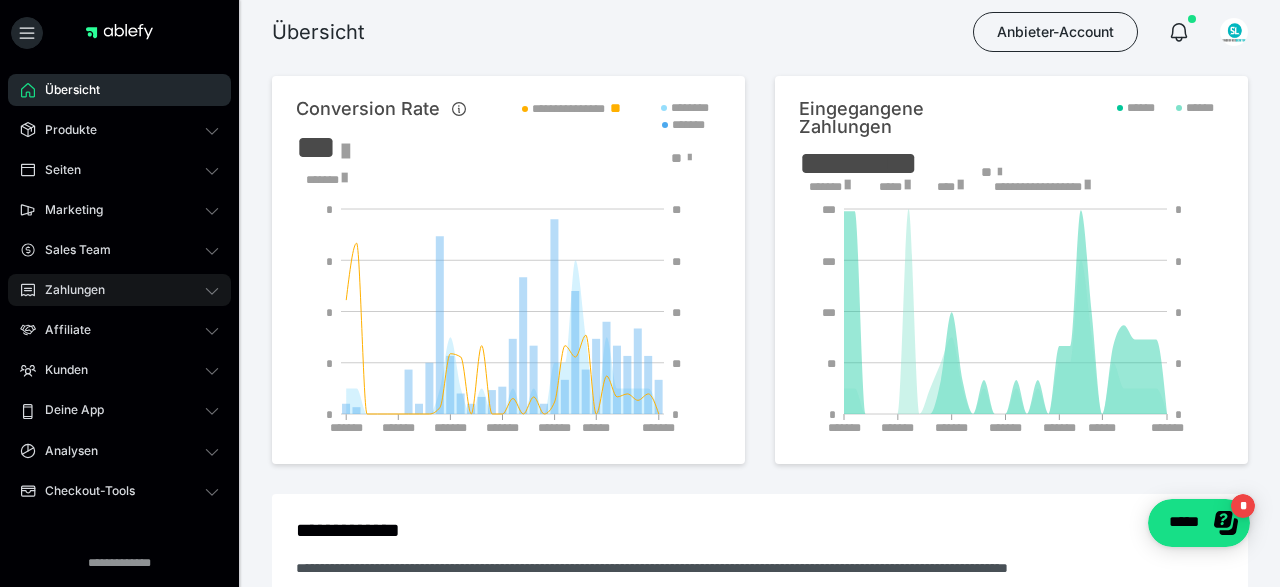 click on "Zahlungen" at bounding box center [119, 290] 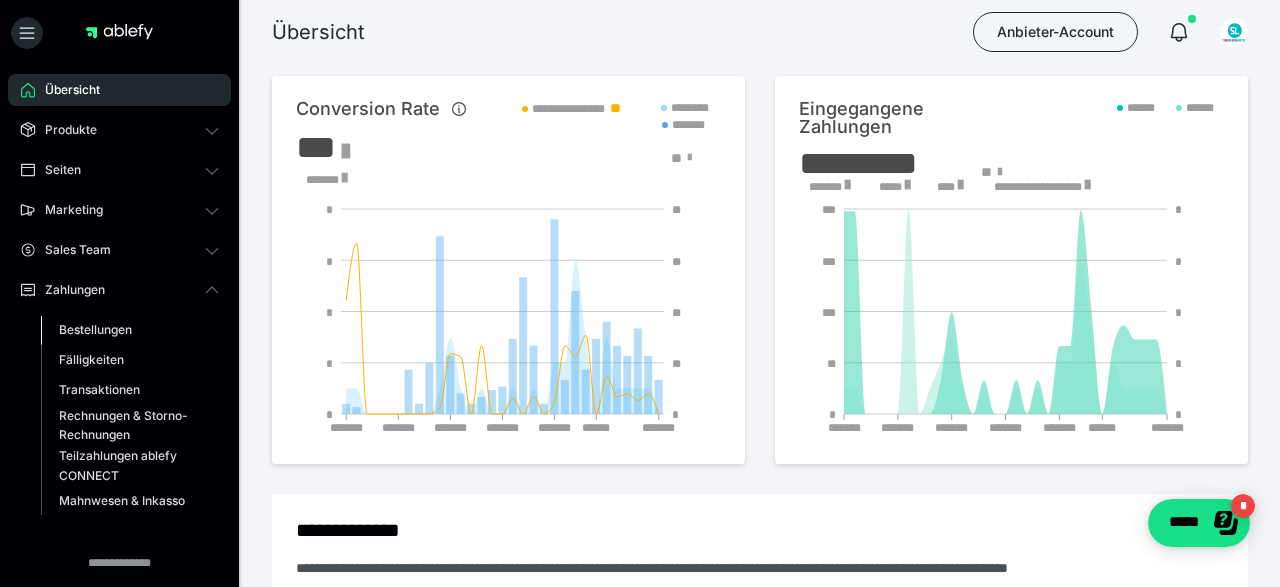 click on "Bestellungen" at bounding box center (95, 329) 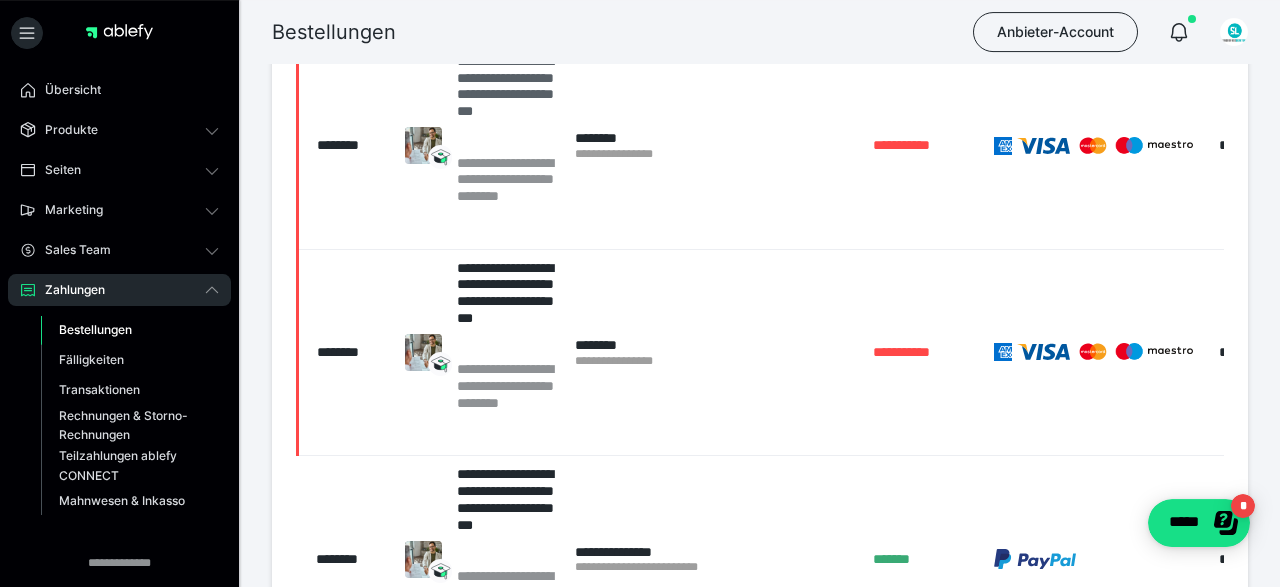 scroll, scrollTop: 520, scrollLeft: 0, axis: vertical 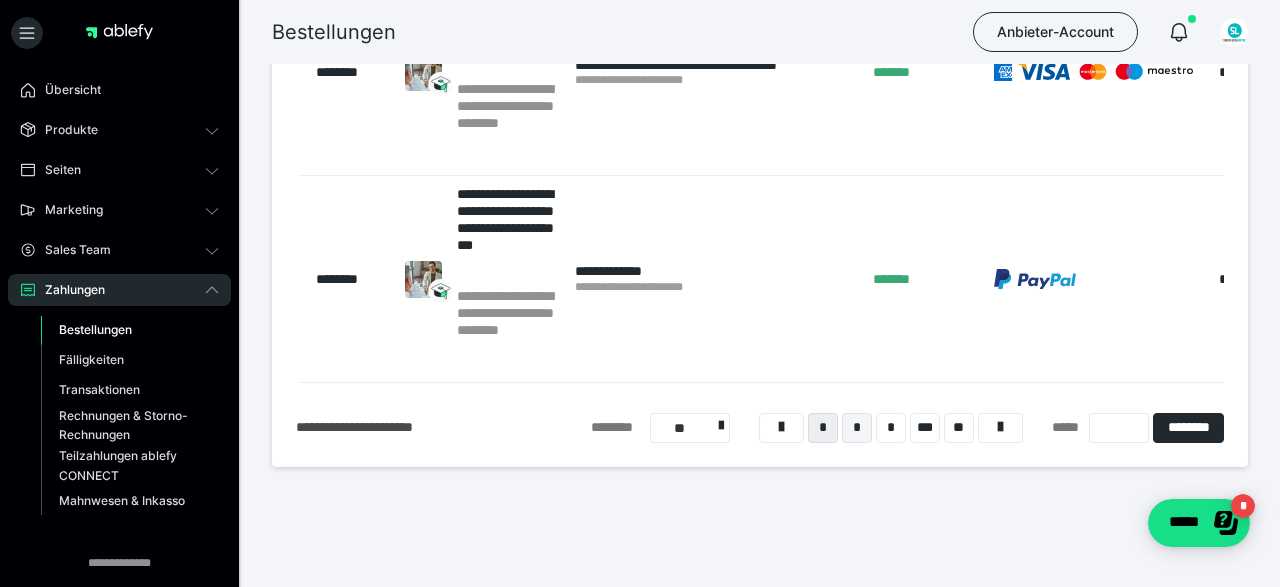 click on "*" at bounding box center (857, 428) 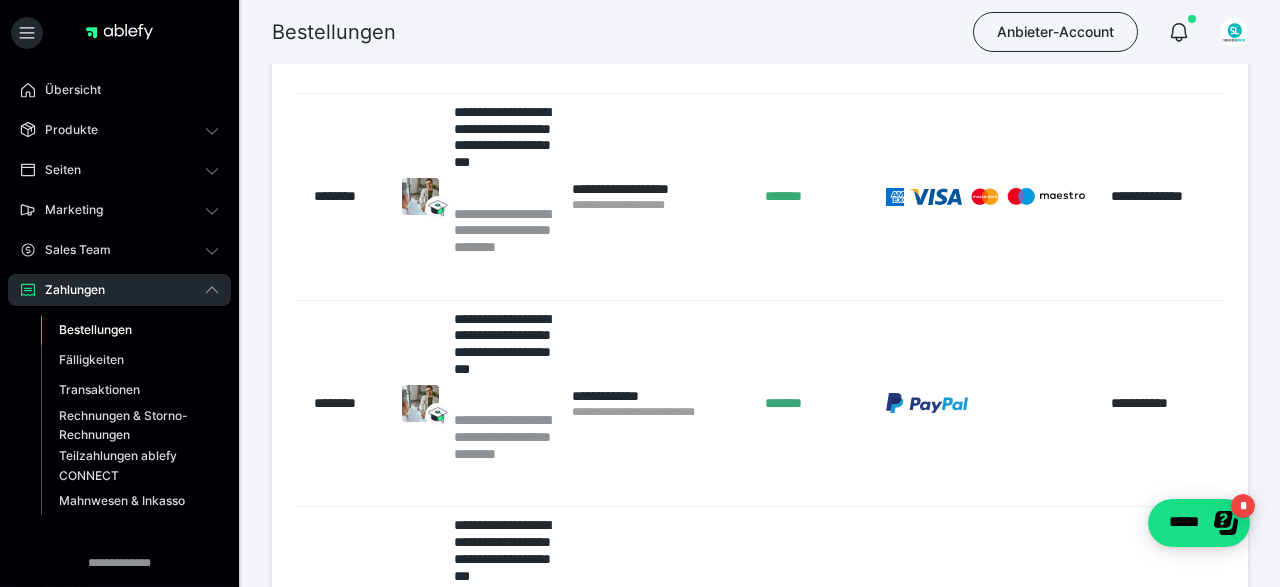 scroll, scrollTop: 436, scrollLeft: 0, axis: vertical 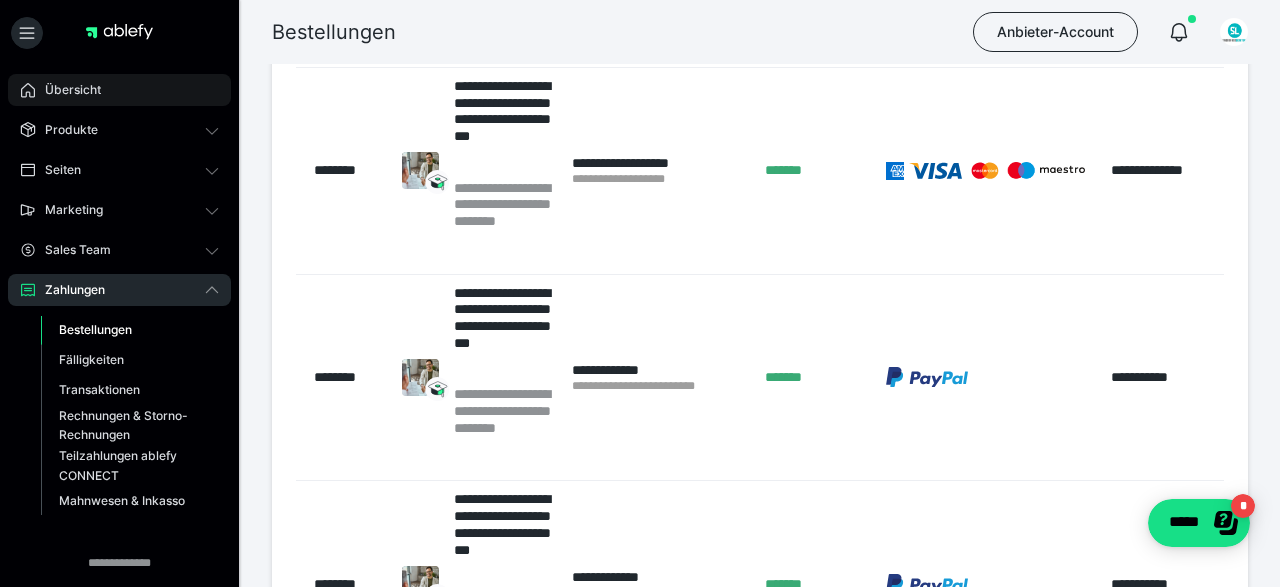 click on "Übersicht" at bounding box center [119, 90] 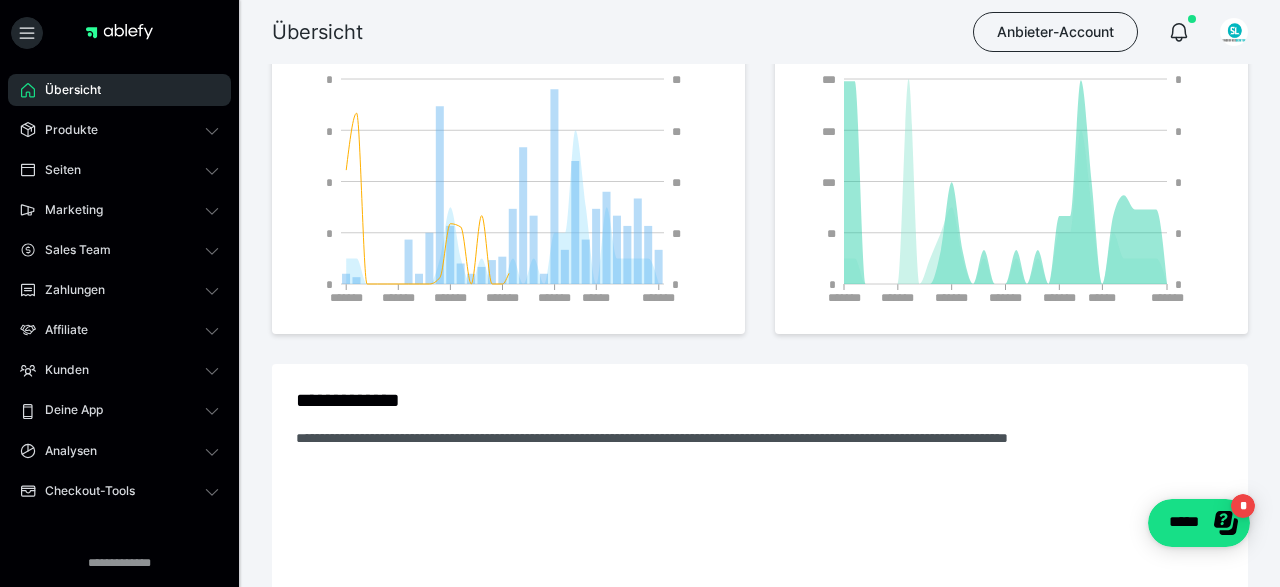 scroll, scrollTop: 0, scrollLeft: 0, axis: both 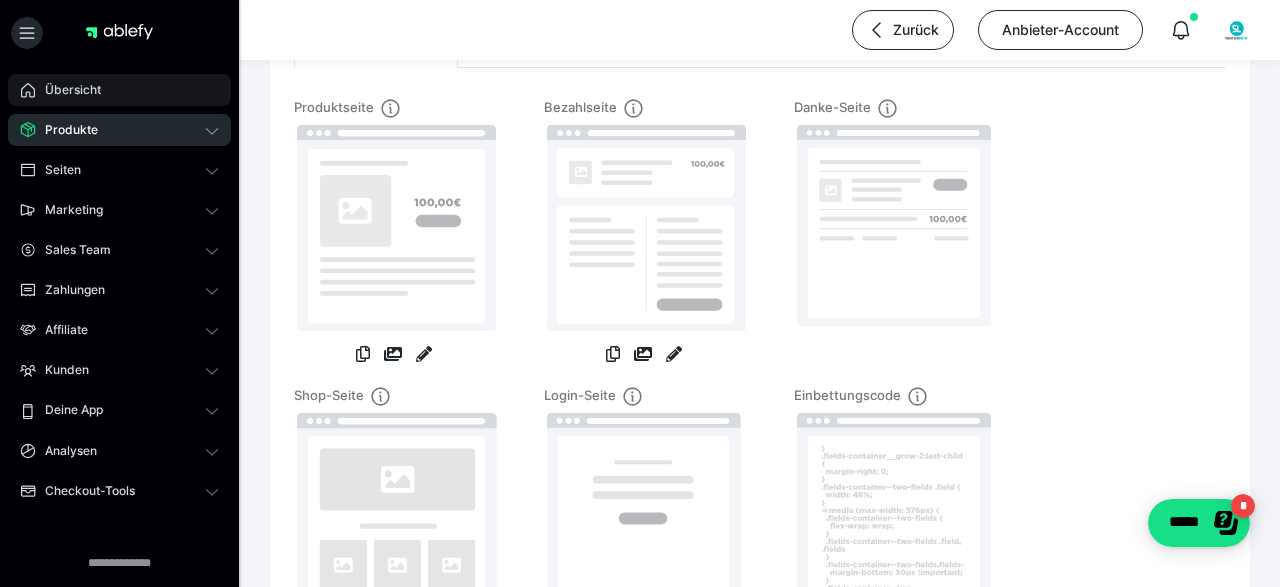 click on "Übersicht" at bounding box center [66, 90] 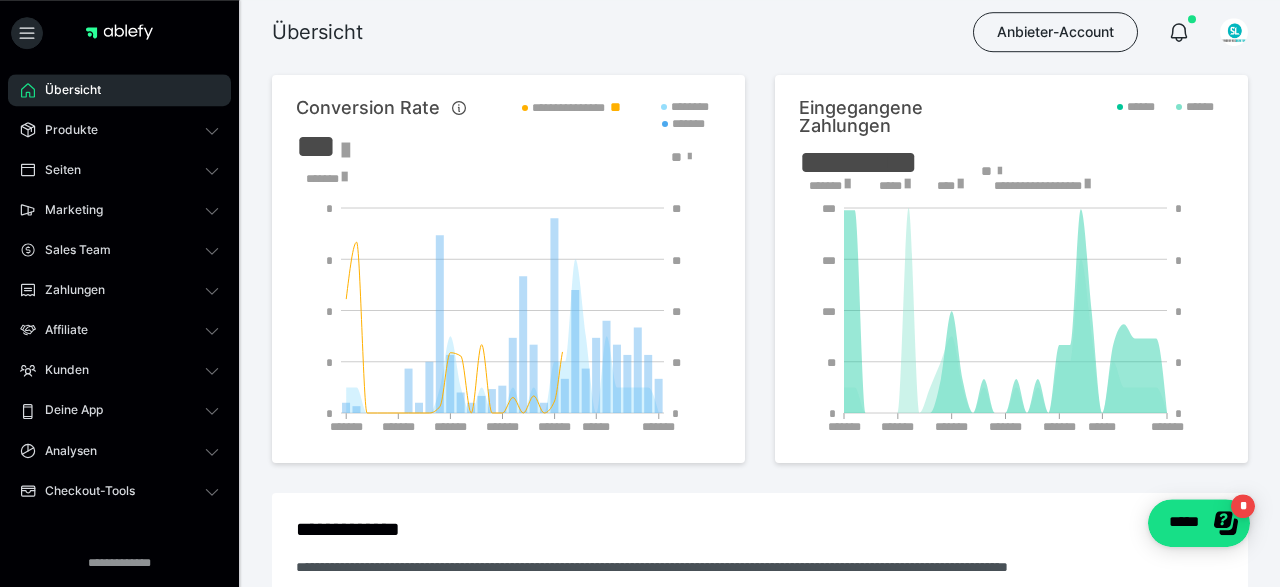 scroll, scrollTop: 0, scrollLeft: 0, axis: both 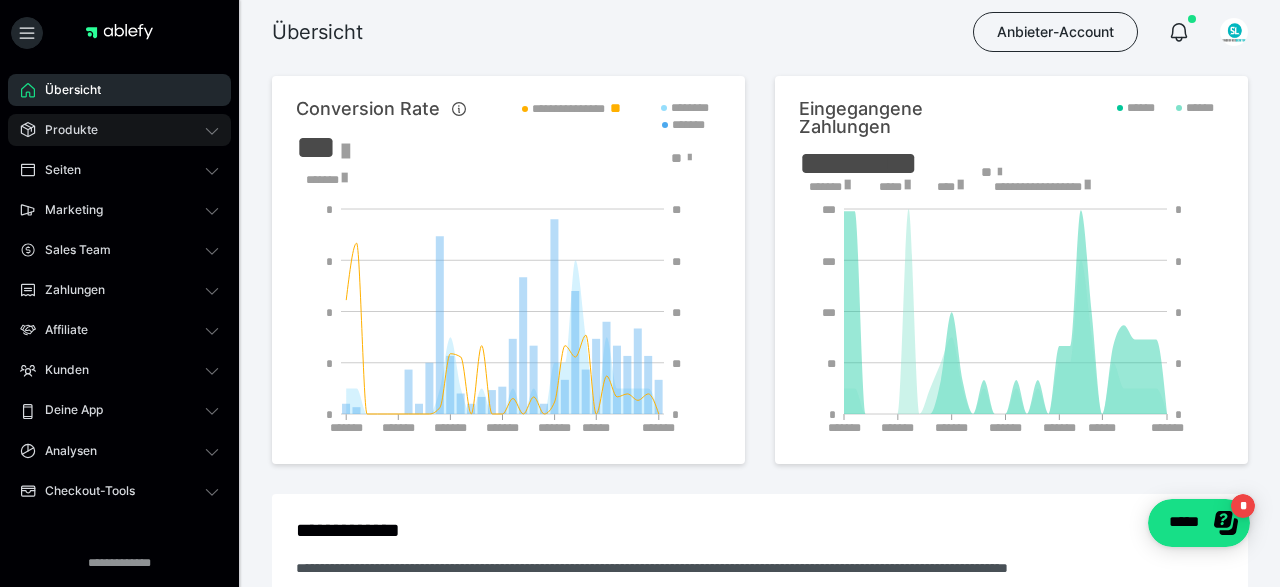 click on "Produkte" at bounding box center (64, 130) 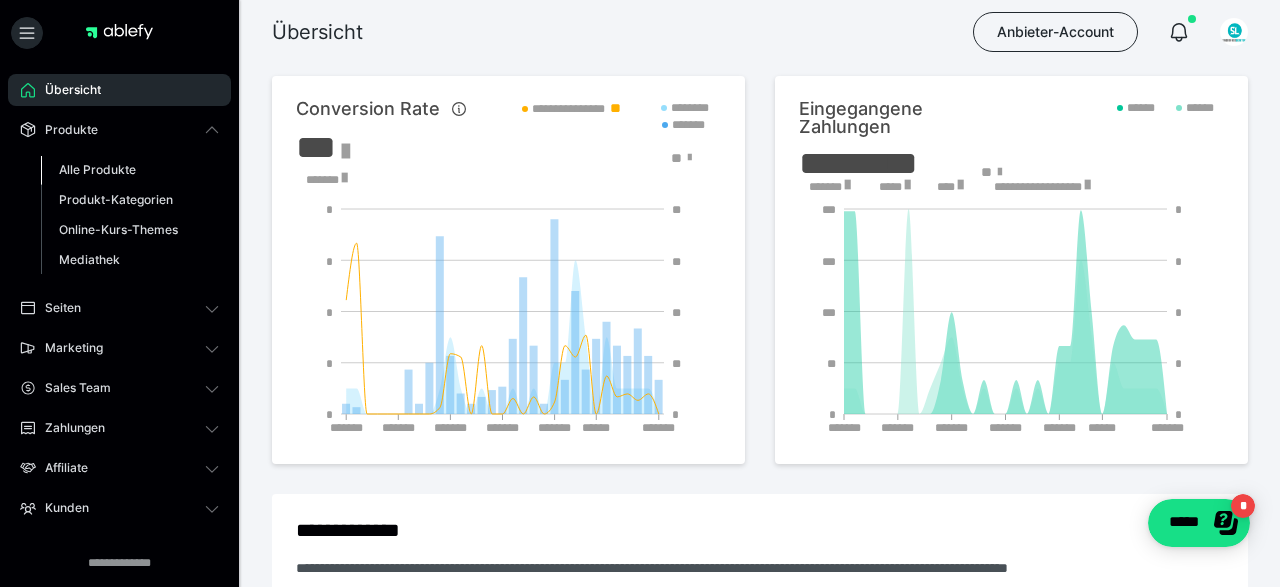 click on "Alle Produkte" at bounding box center (130, 170) 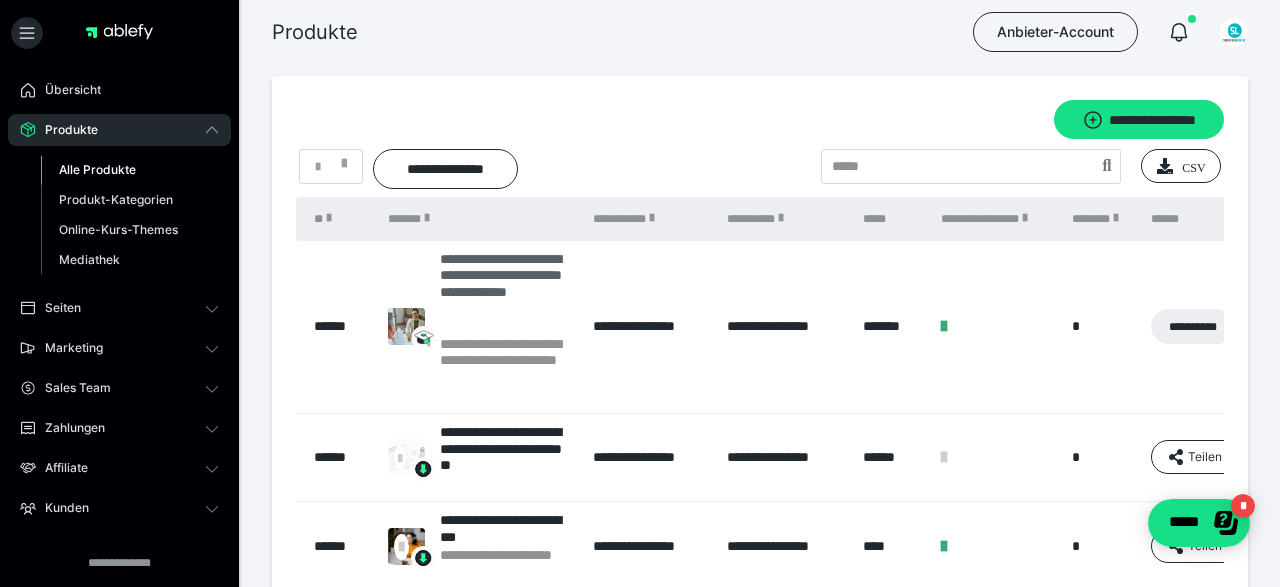 click on "**********" at bounding box center [506, 293] 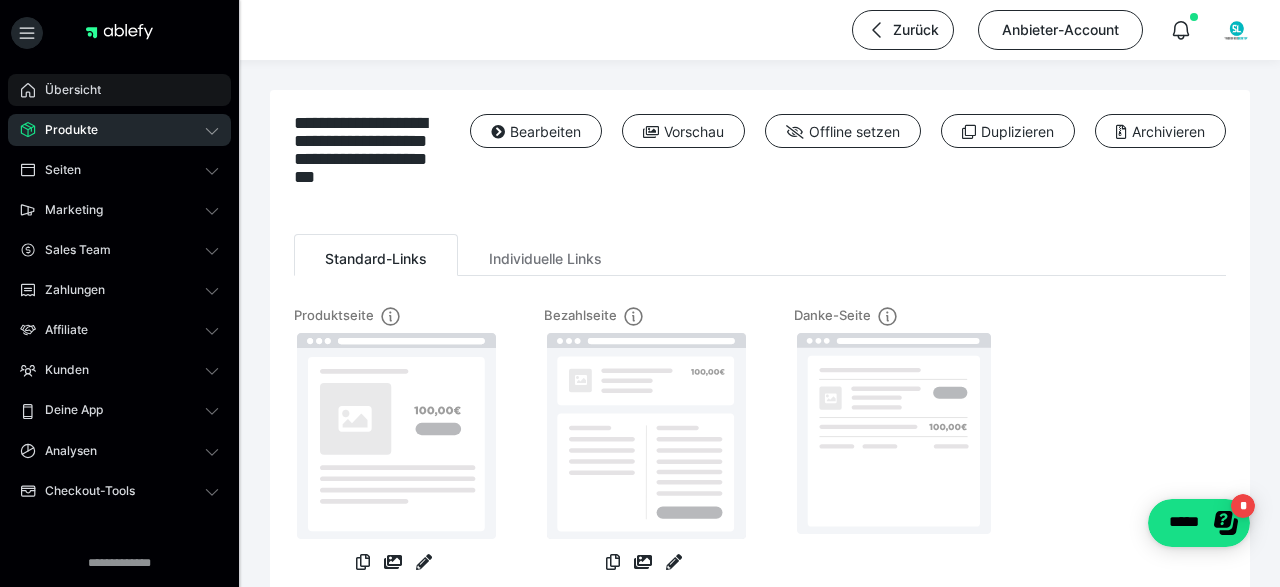 click on "Übersicht" at bounding box center [119, 90] 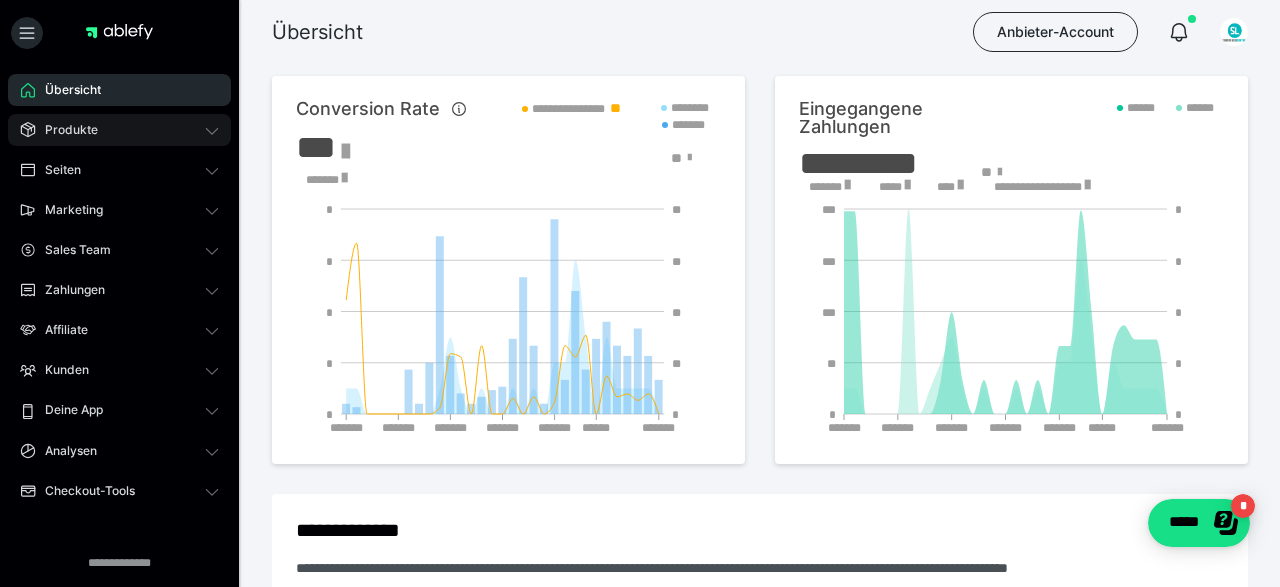 click on "Produkte" at bounding box center (119, 130) 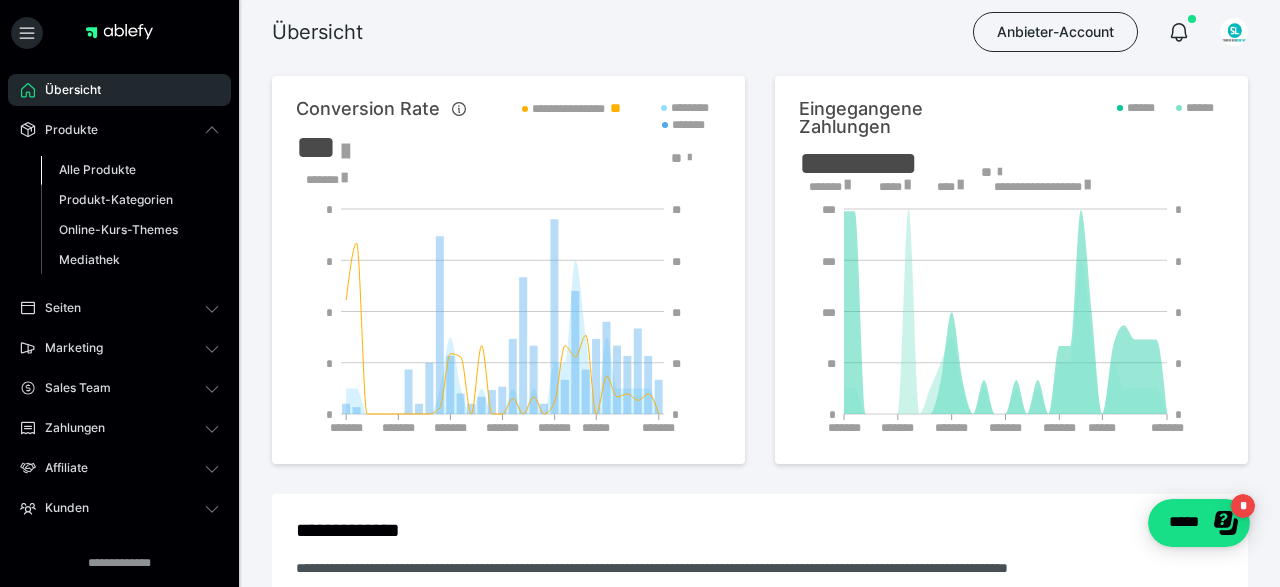 click on "Alle Produkte" at bounding box center (97, 169) 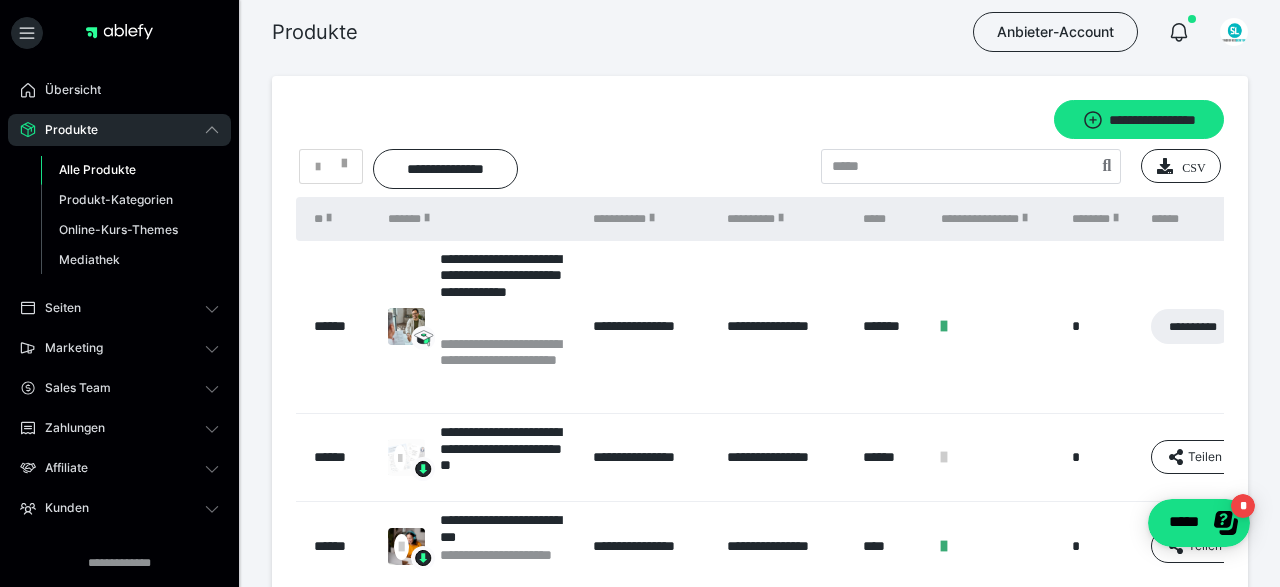 click on "Alle Produkte" at bounding box center [97, 169] 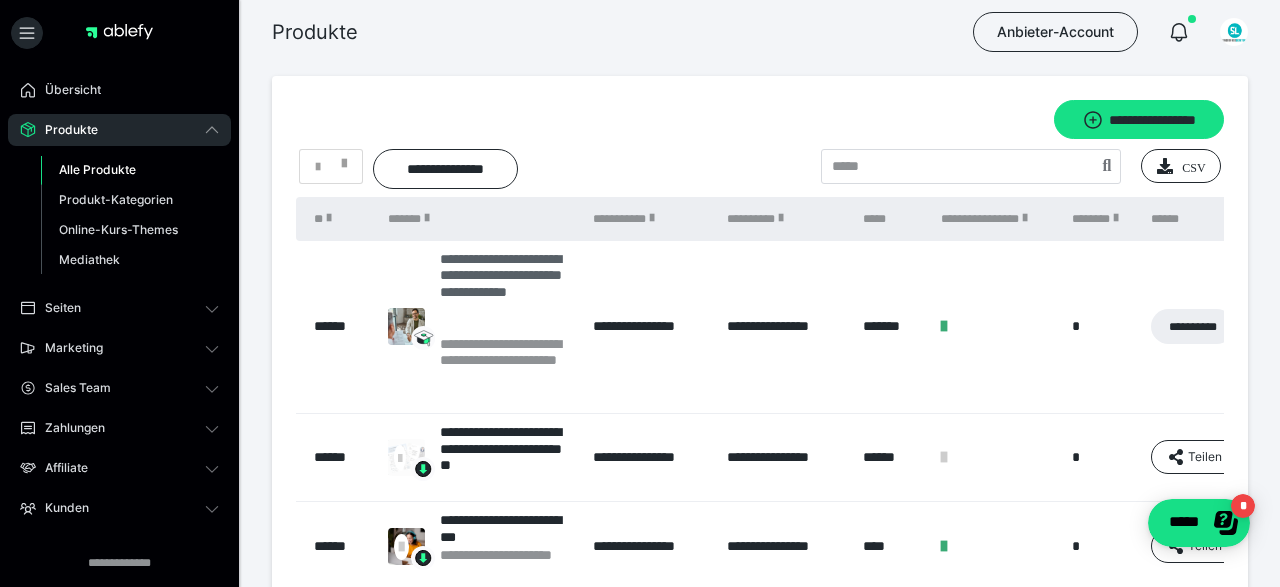 click on "**********" at bounding box center (506, 293) 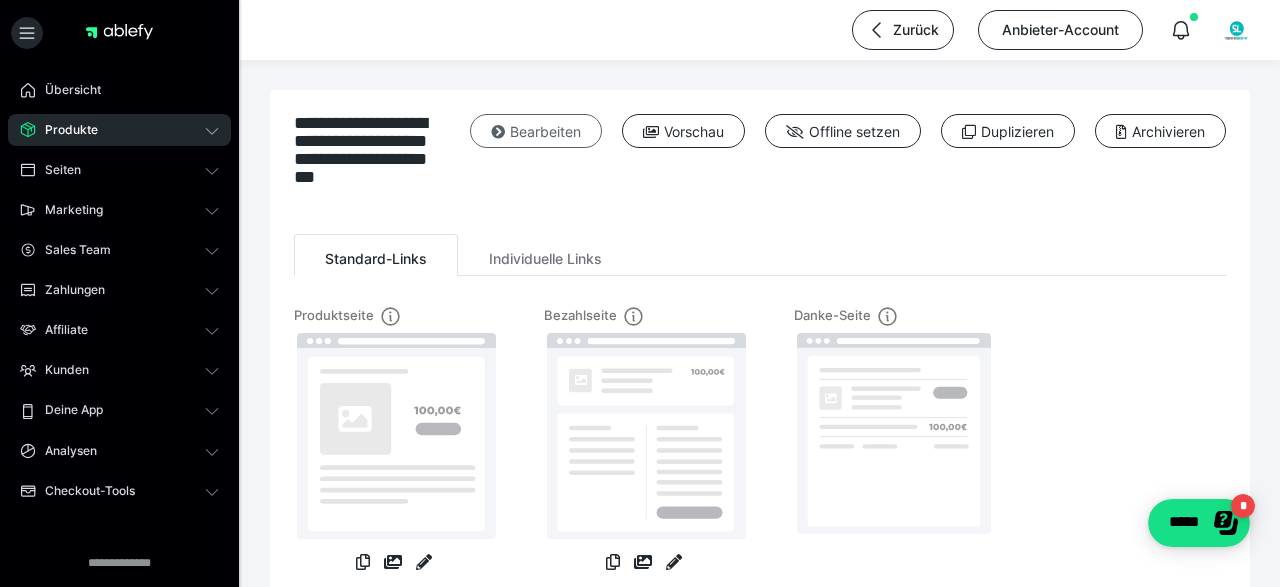 click on "Bearbeiten" at bounding box center [536, 131] 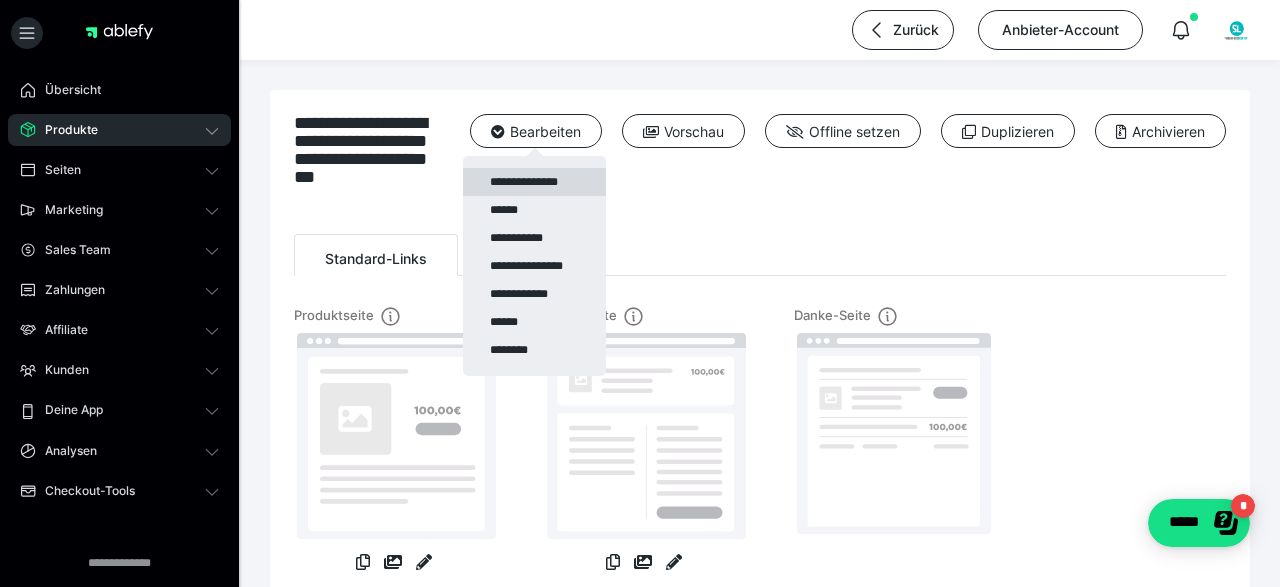 click on "**********" at bounding box center (534, 182) 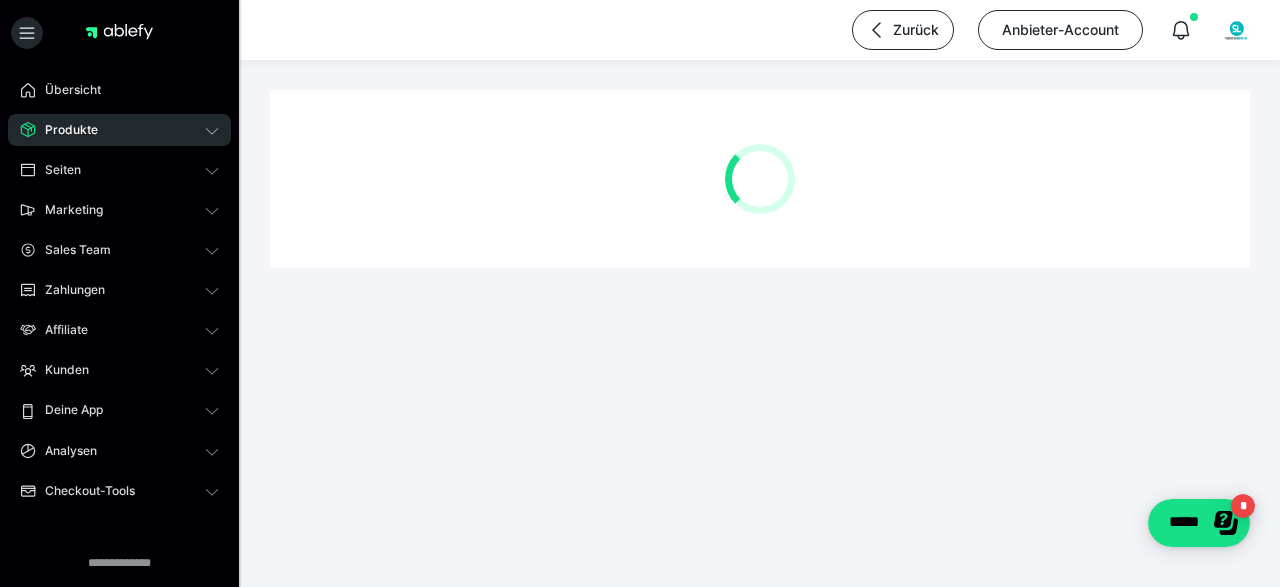 click on "Produkte" at bounding box center [64, 130] 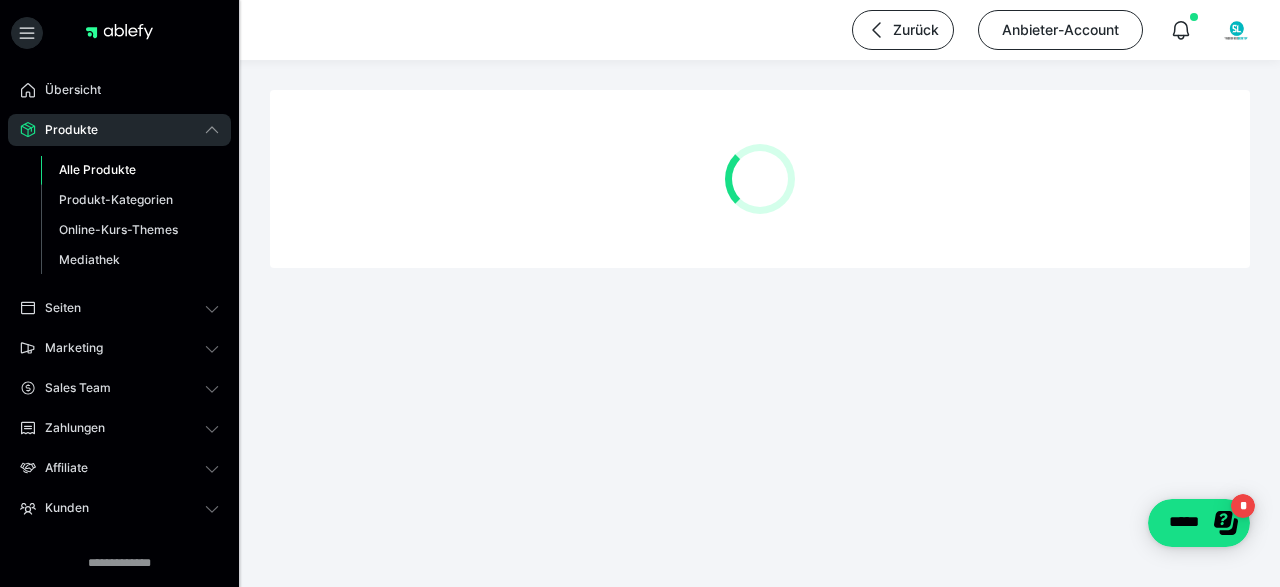 click on "Alle Produkte" at bounding box center (97, 169) 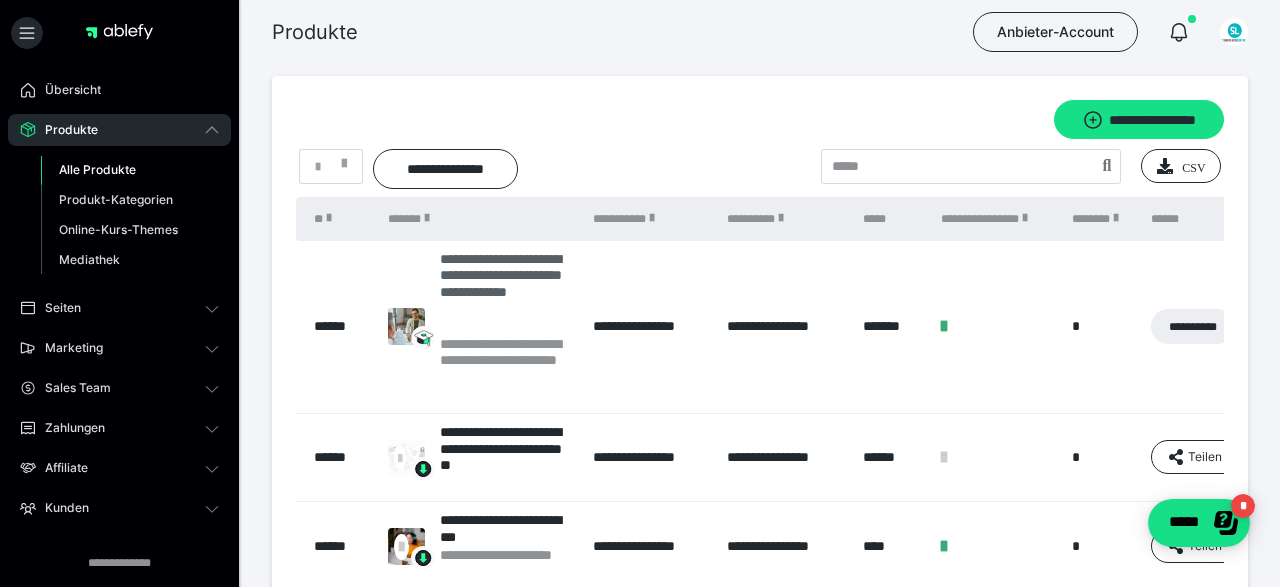 click on "**********" at bounding box center [506, 293] 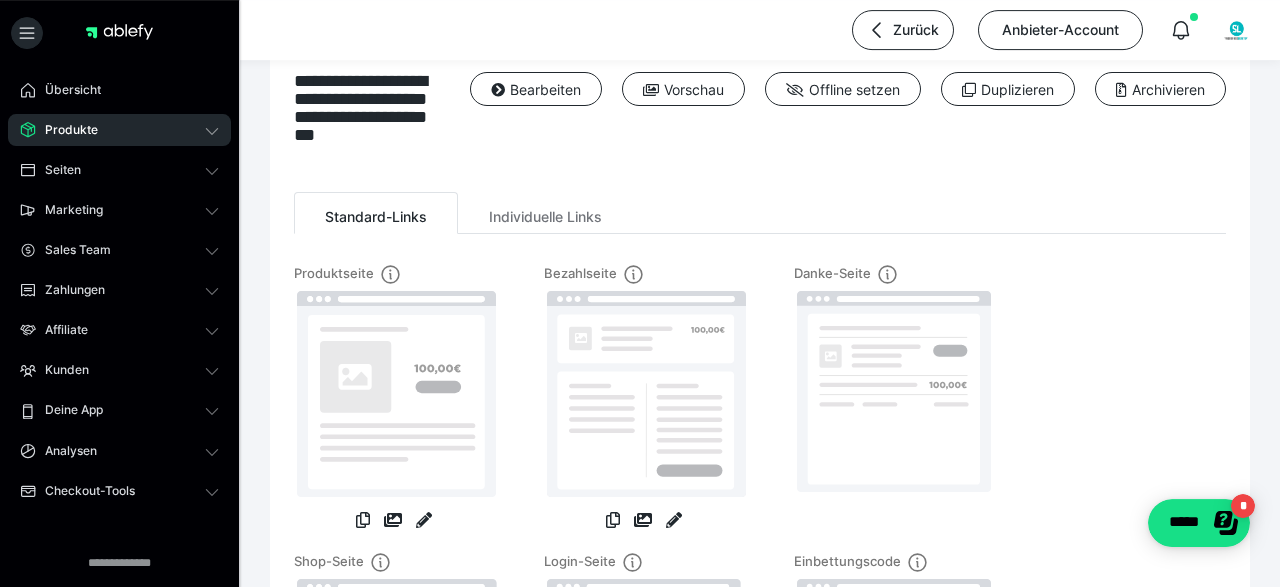 scroll, scrollTop: 0, scrollLeft: 0, axis: both 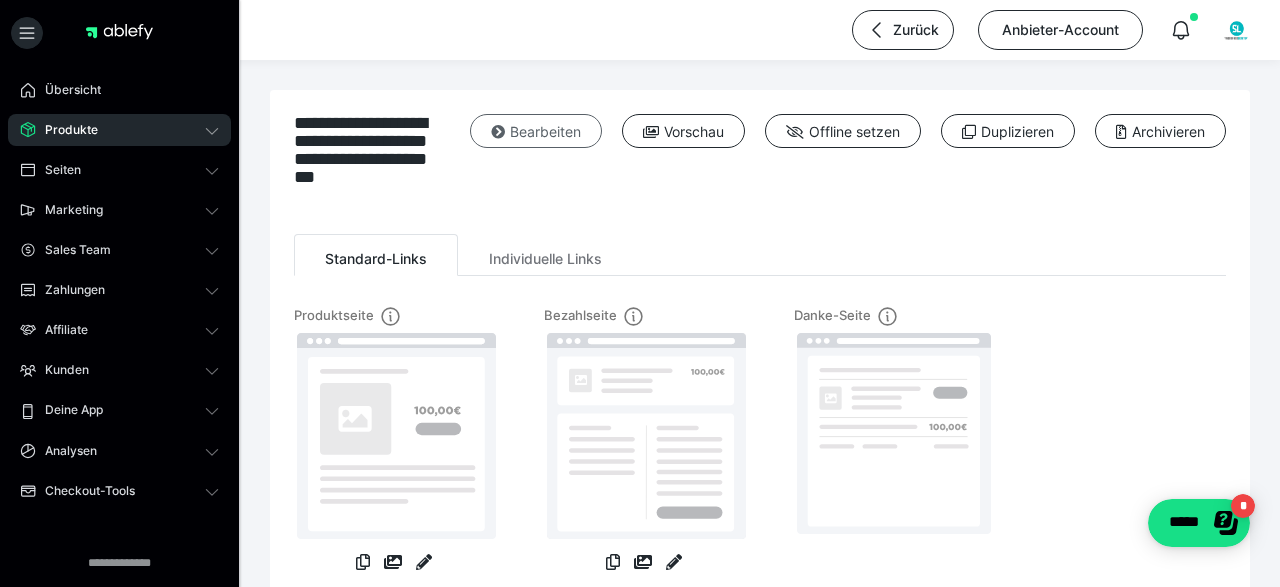 click on "Bearbeiten" at bounding box center (536, 131) 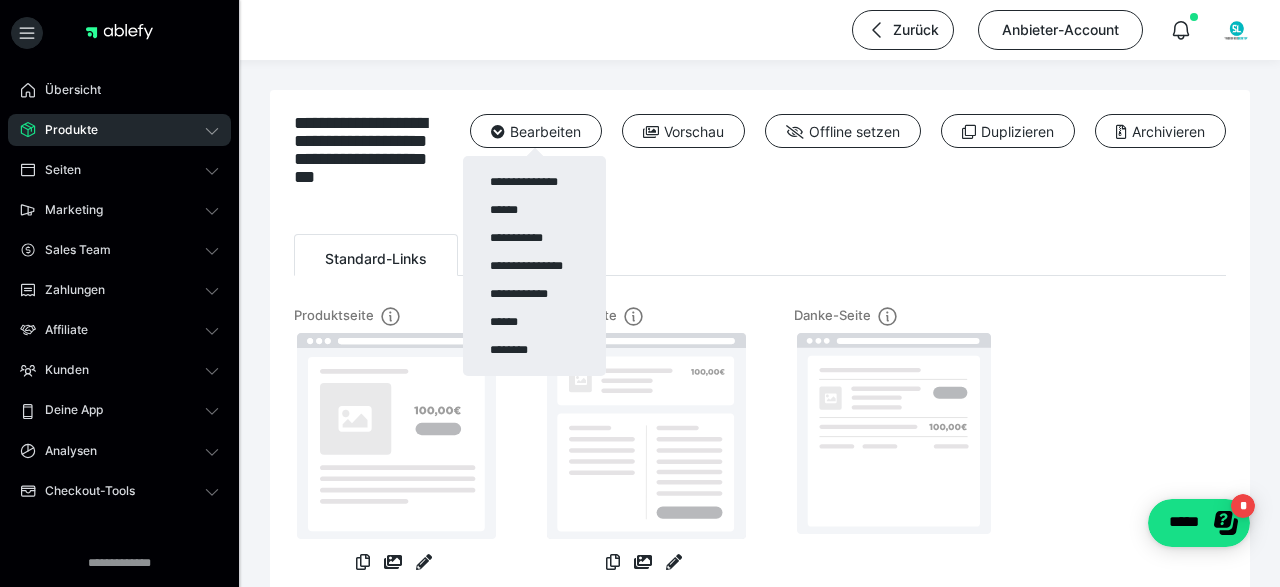 click at bounding box center (640, 293) 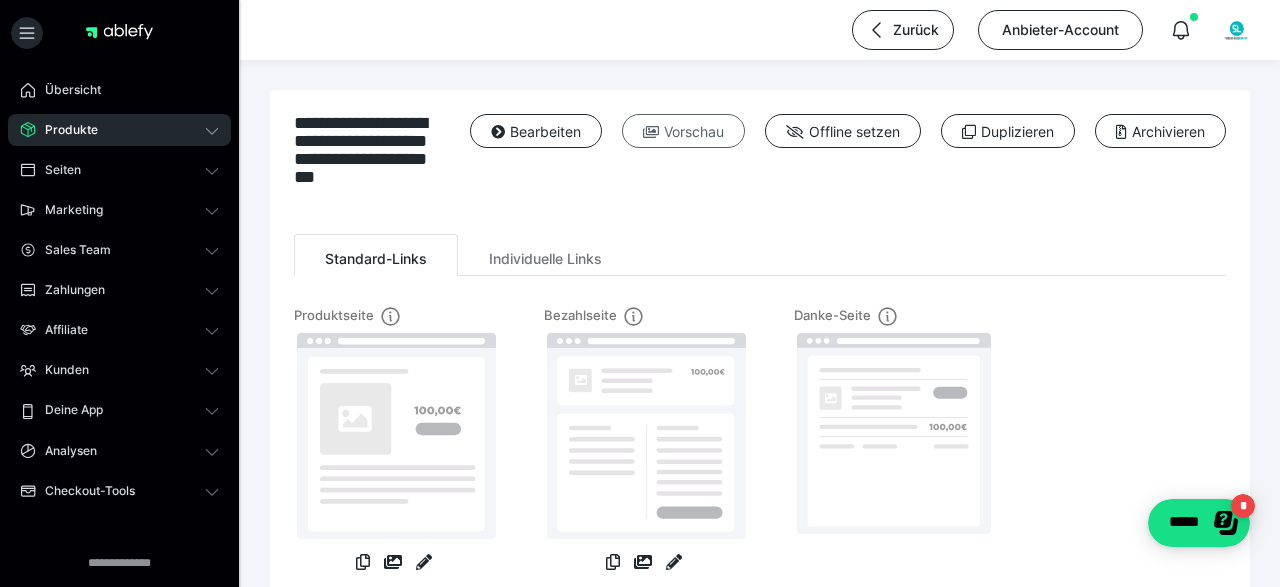click on "Vorschau" at bounding box center (683, 131) 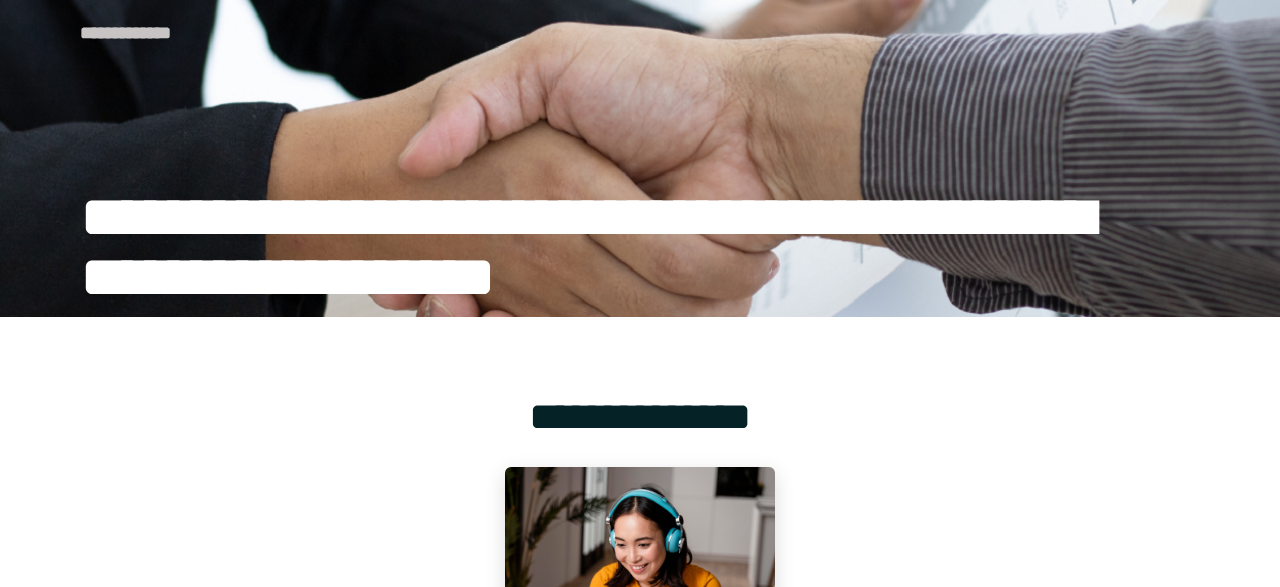 scroll, scrollTop: 0, scrollLeft: 0, axis: both 